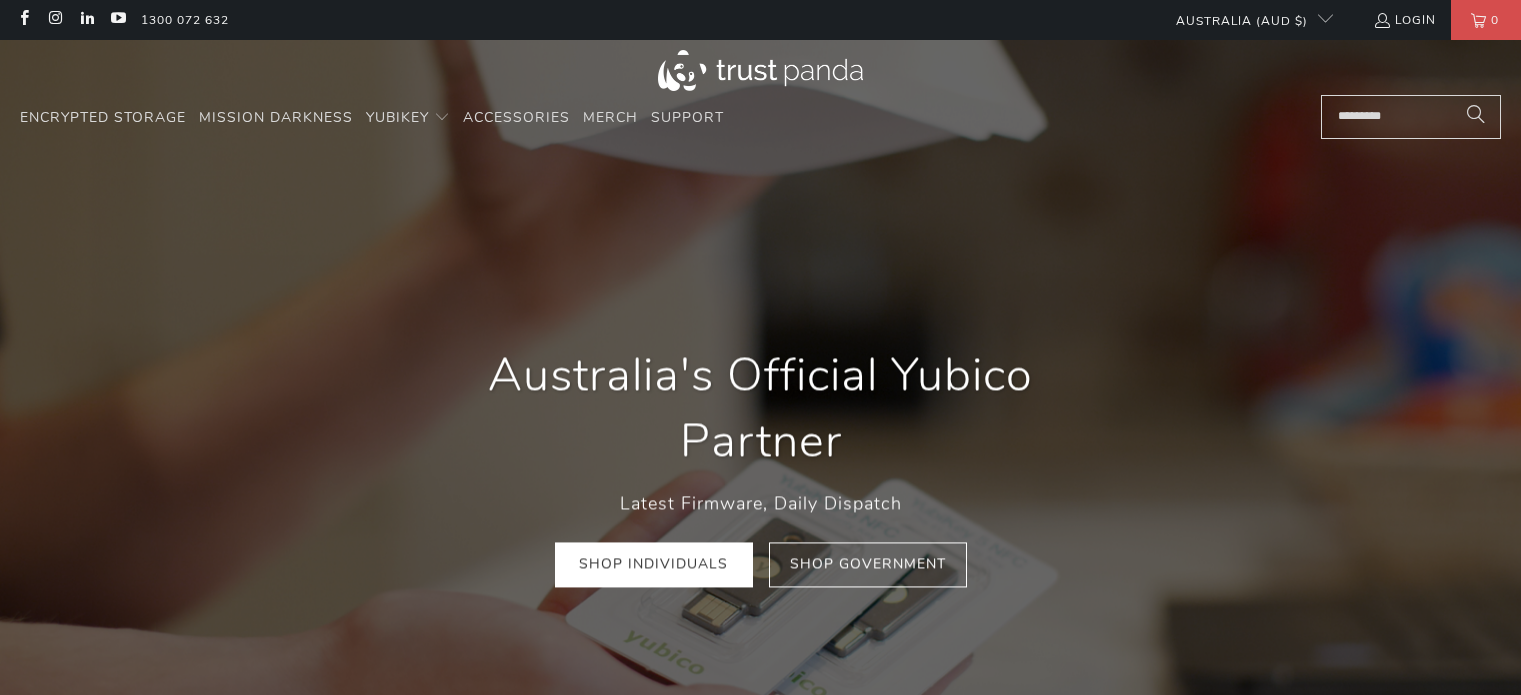 scroll, scrollTop: 0, scrollLeft: 0, axis: both 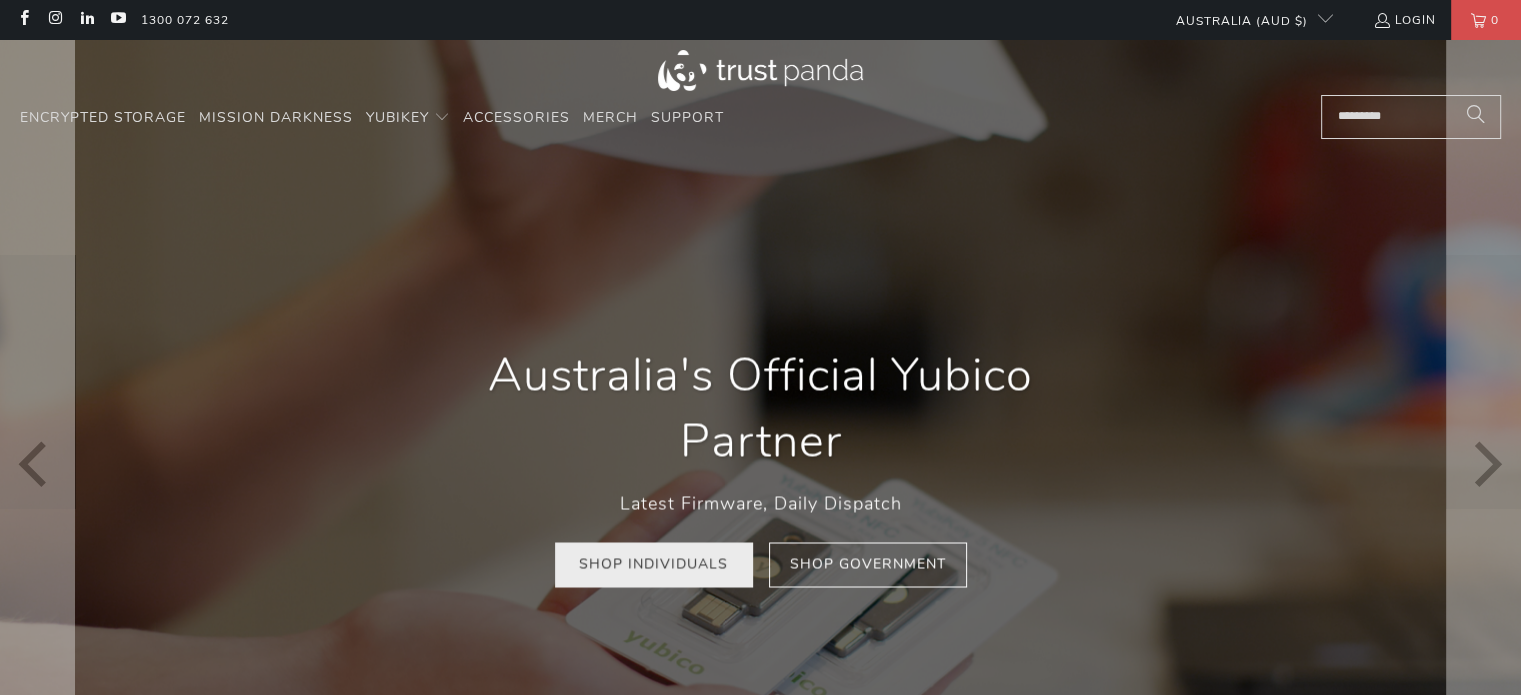 click on "Shop Individuals" at bounding box center [654, 565] 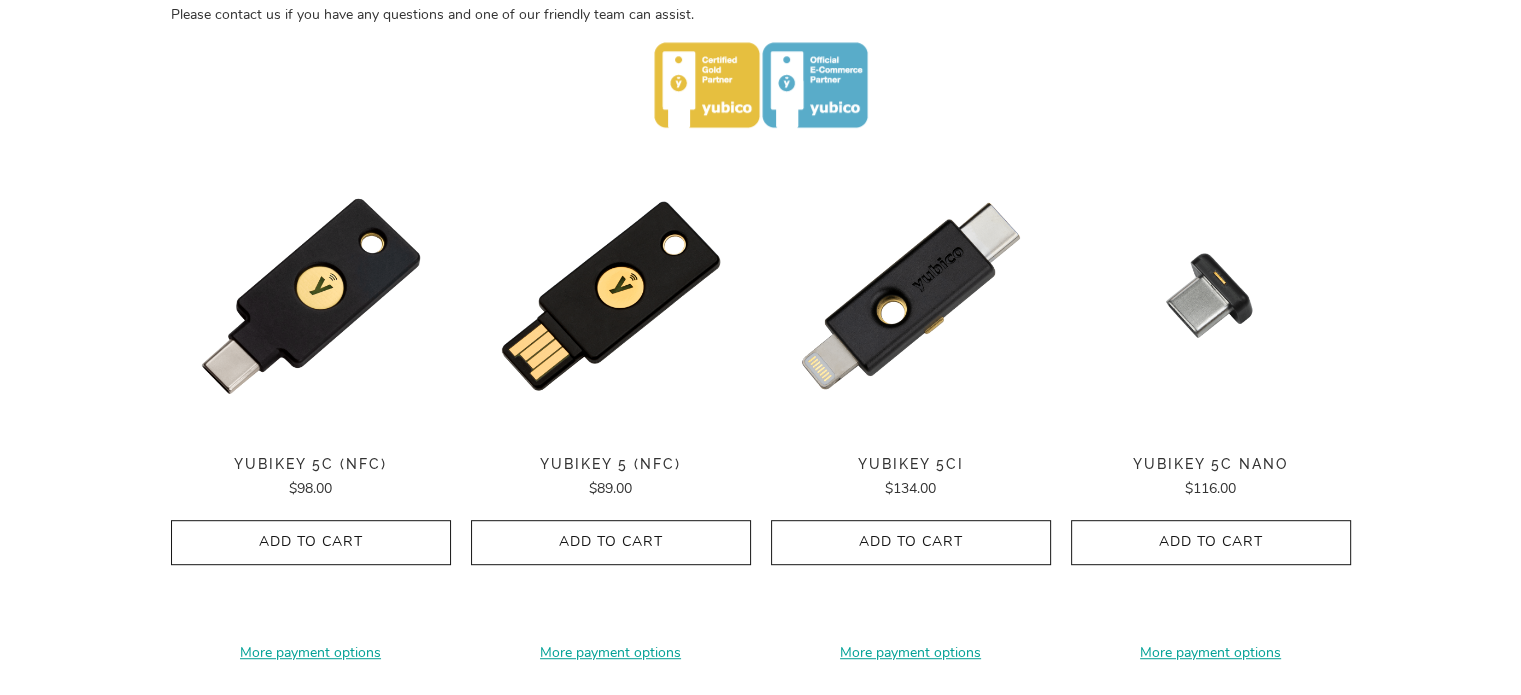 scroll, scrollTop: 1000, scrollLeft: 0, axis: vertical 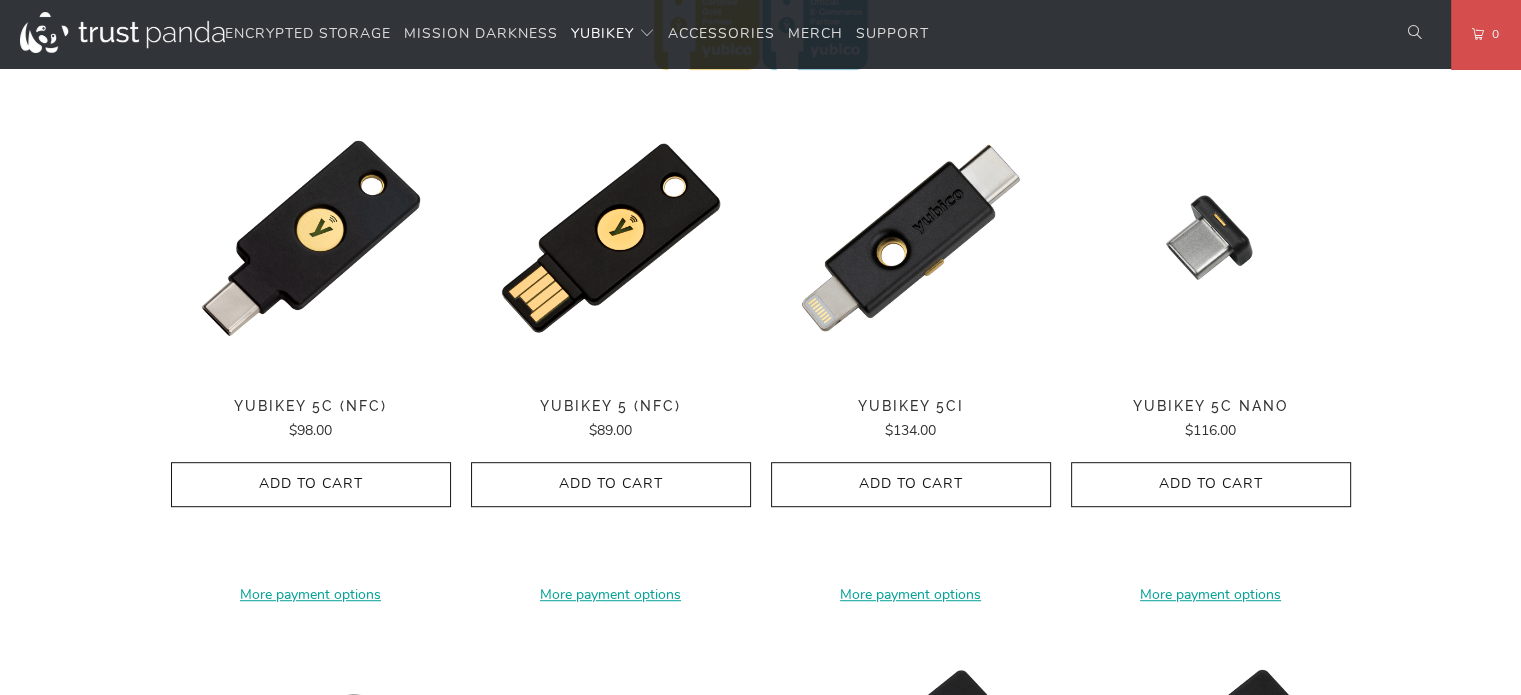 click at bounding box center (311, 238) 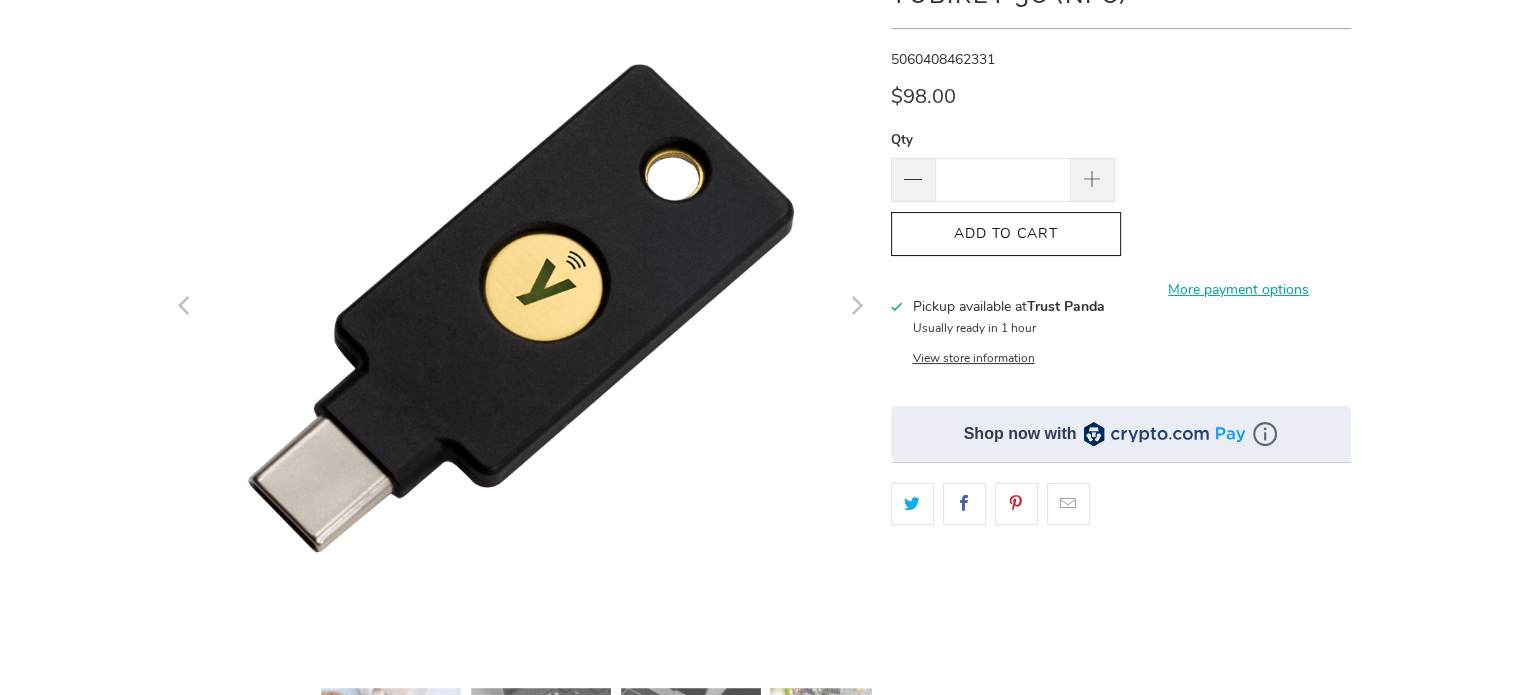 scroll, scrollTop: 100, scrollLeft: 0, axis: vertical 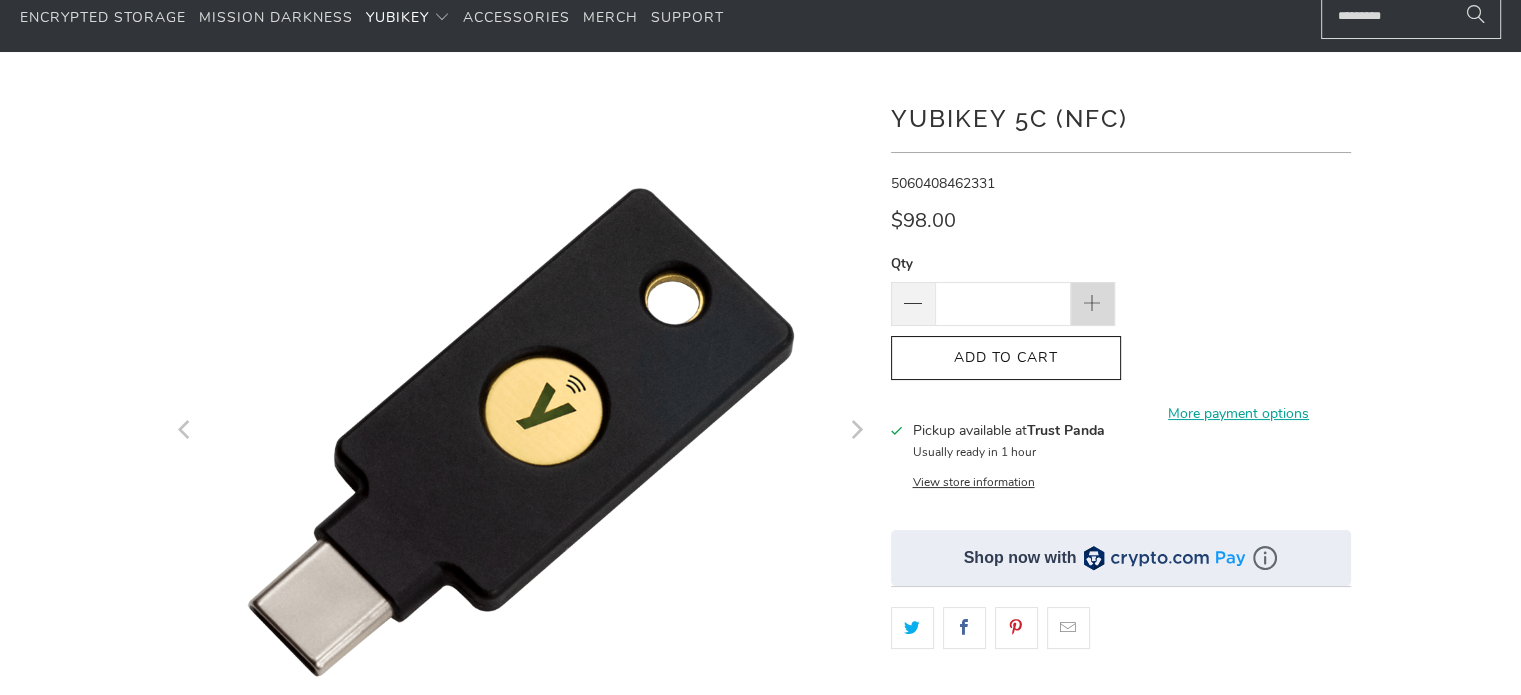 click 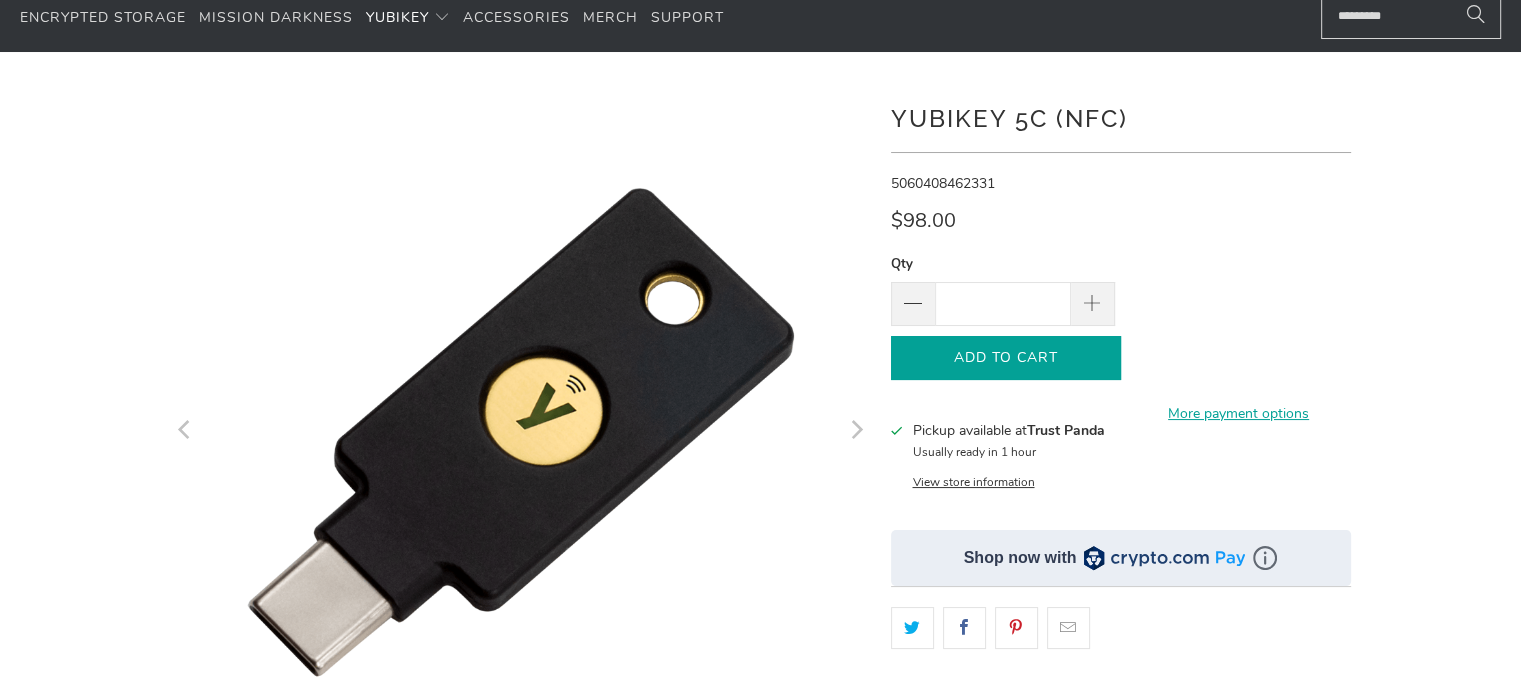 click on "Add to Cart" 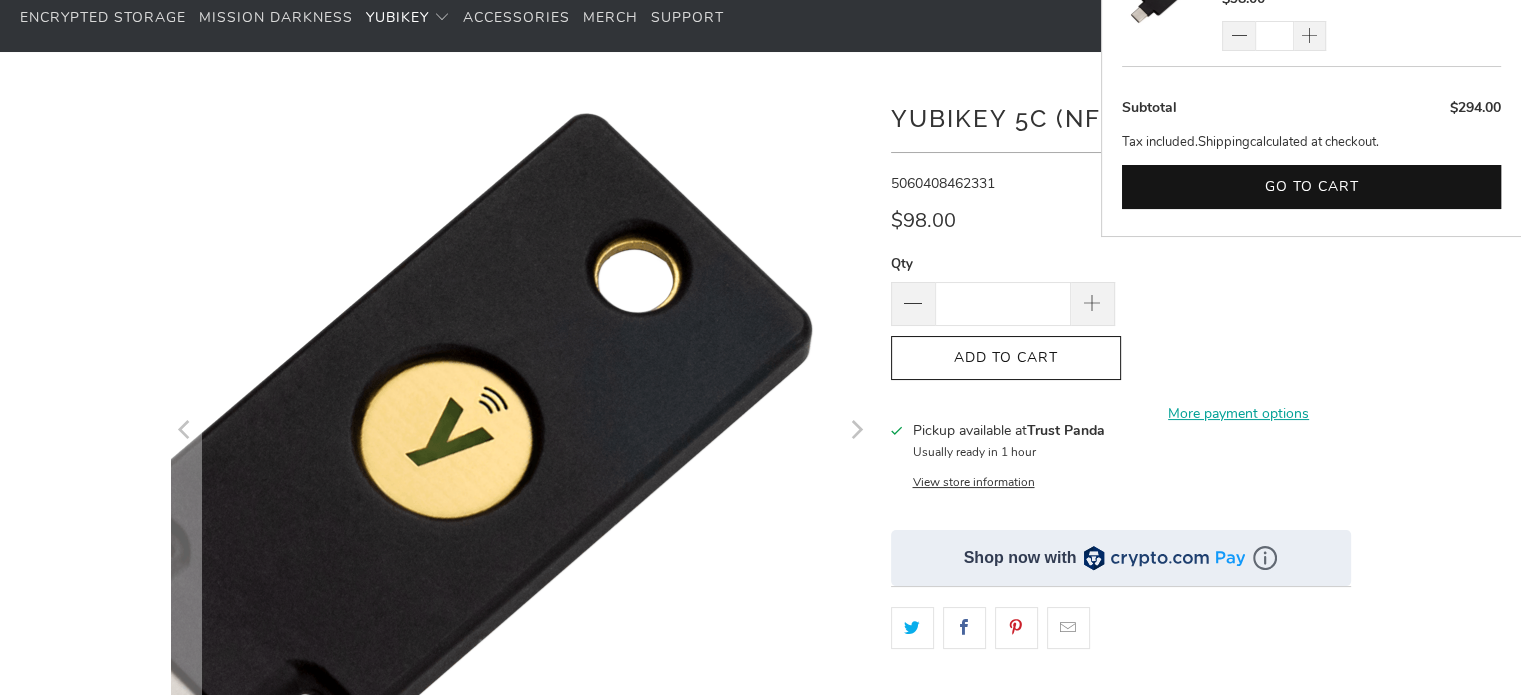 scroll, scrollTop: 0, scrollLeft: 0, axis: both 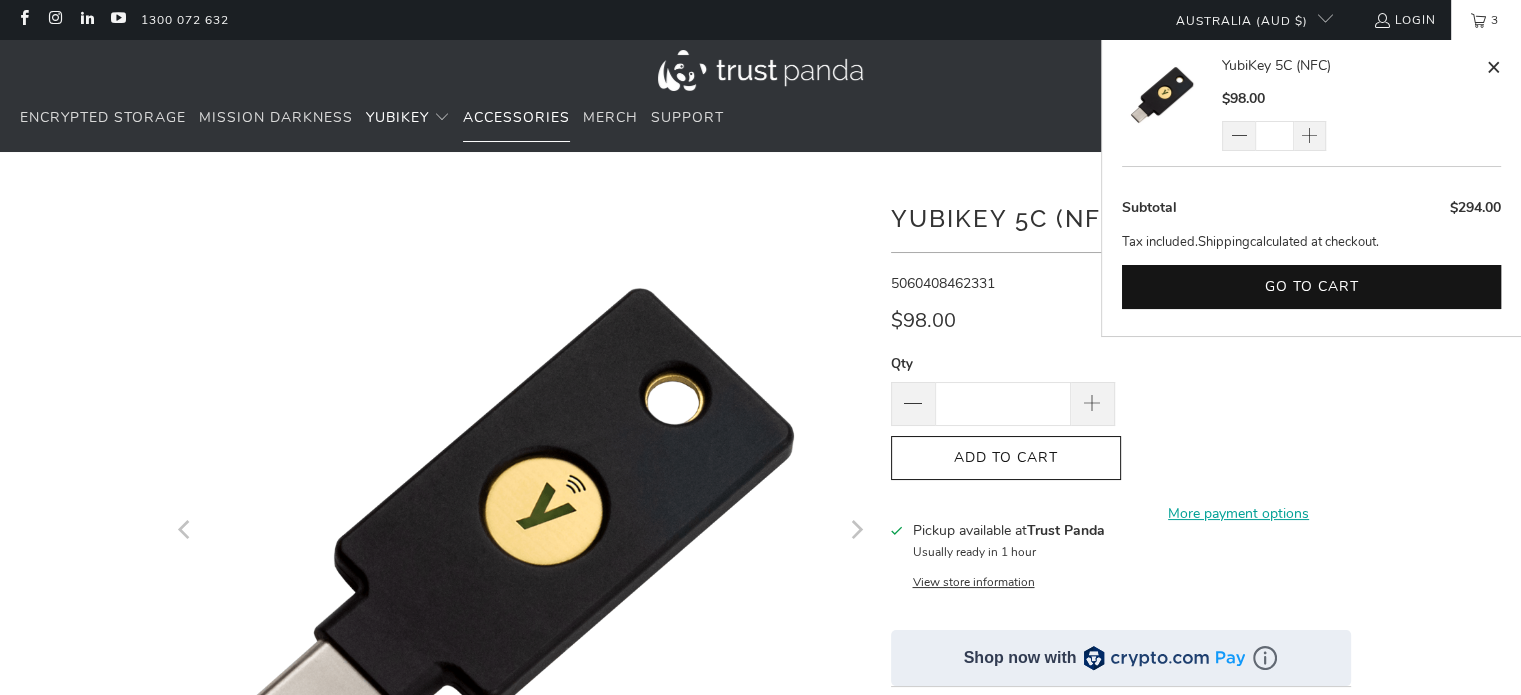 click on "Accessories" at bounding box center (516, 117) 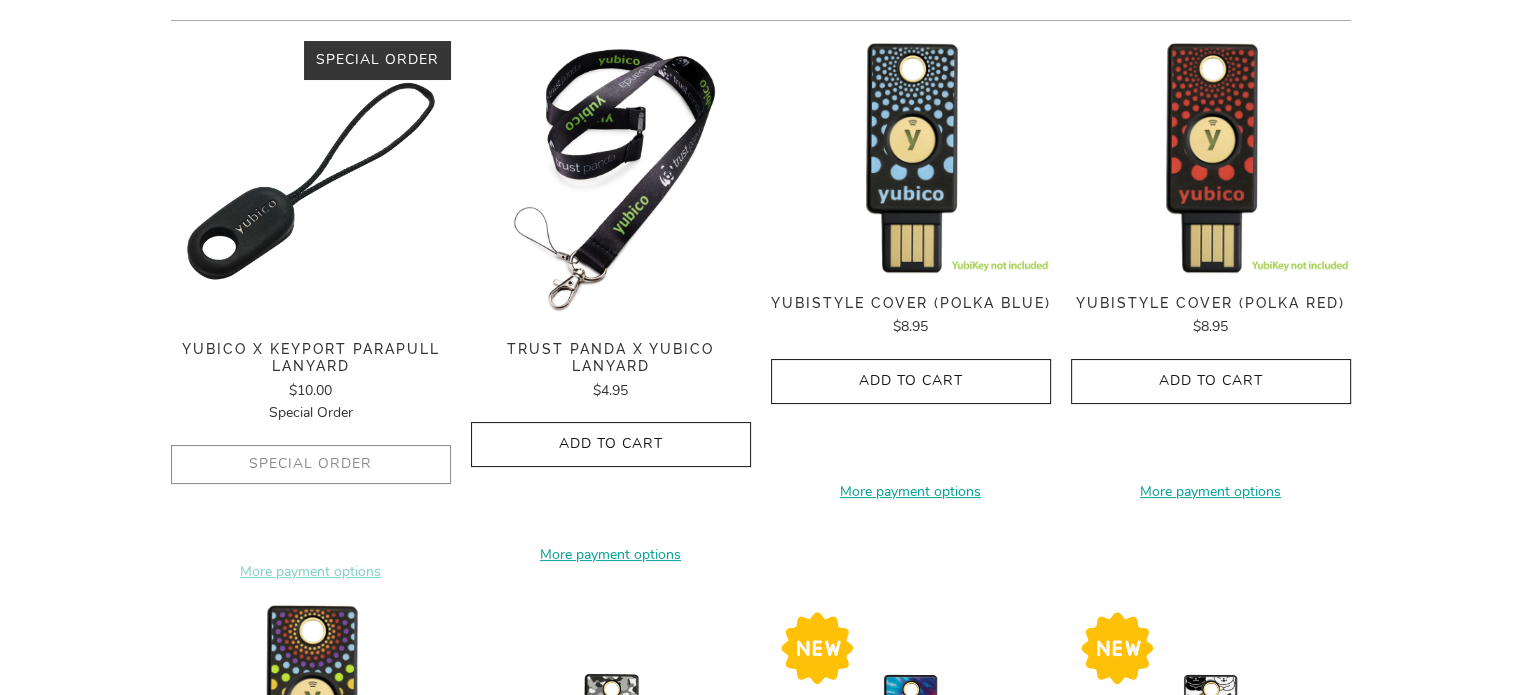 scroll, scrollTop: 100, scrollLeft: 0, axis: vertical 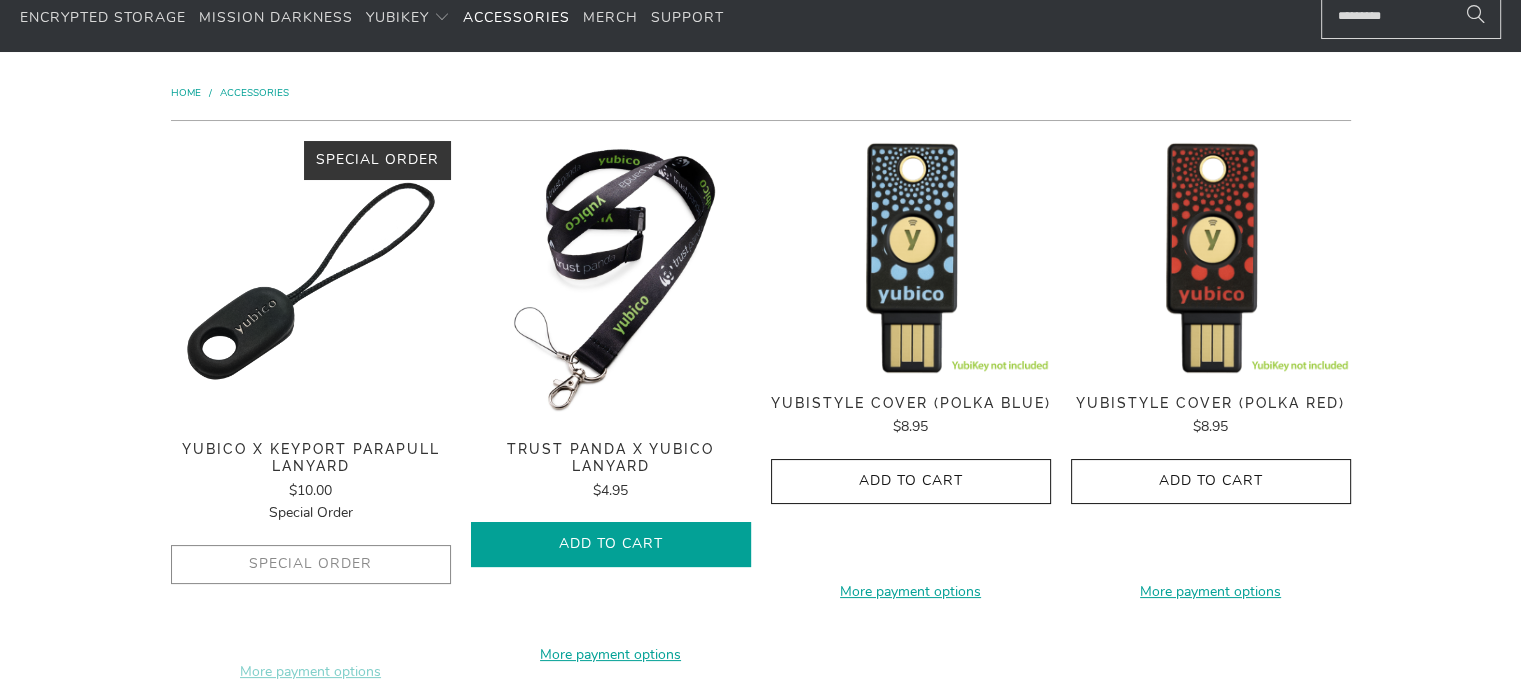 click on "Add to Cart" 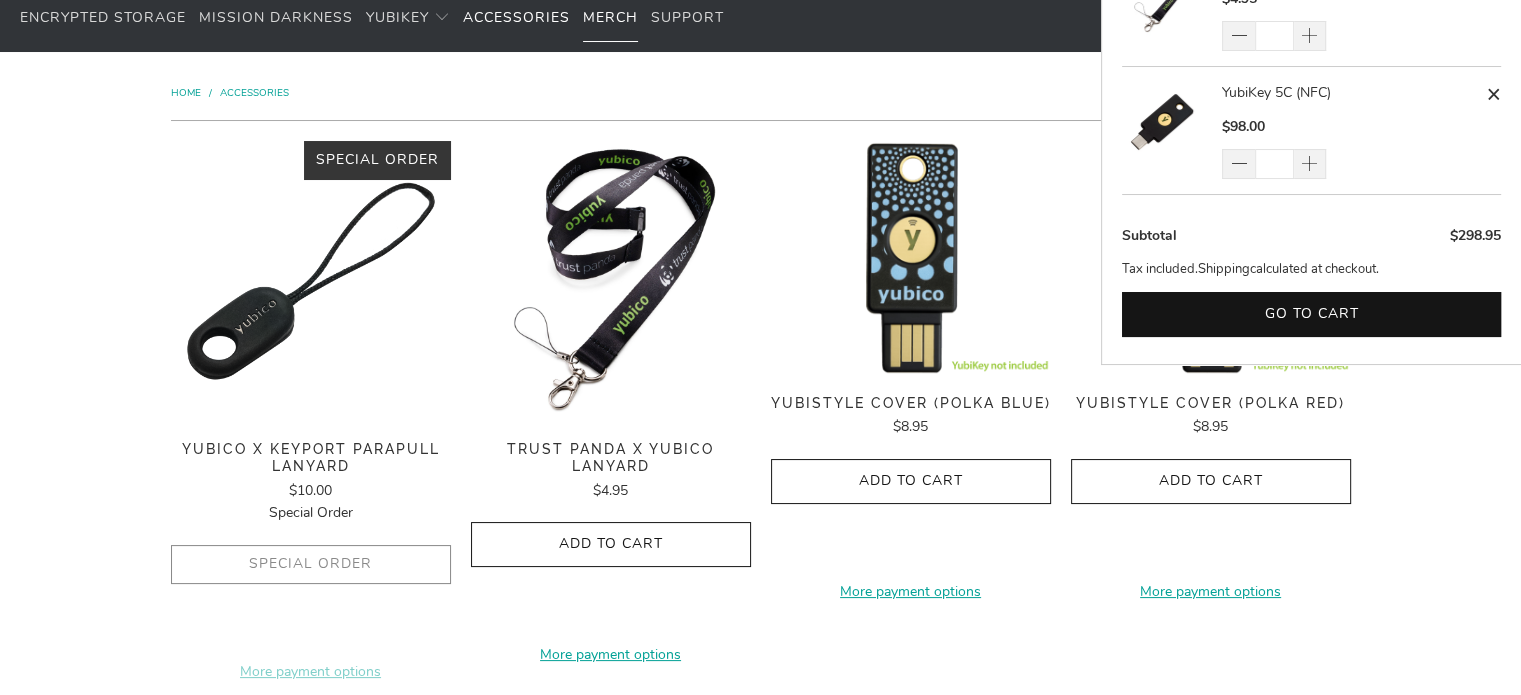 click on "Merch" at bounding box center (610, 17) 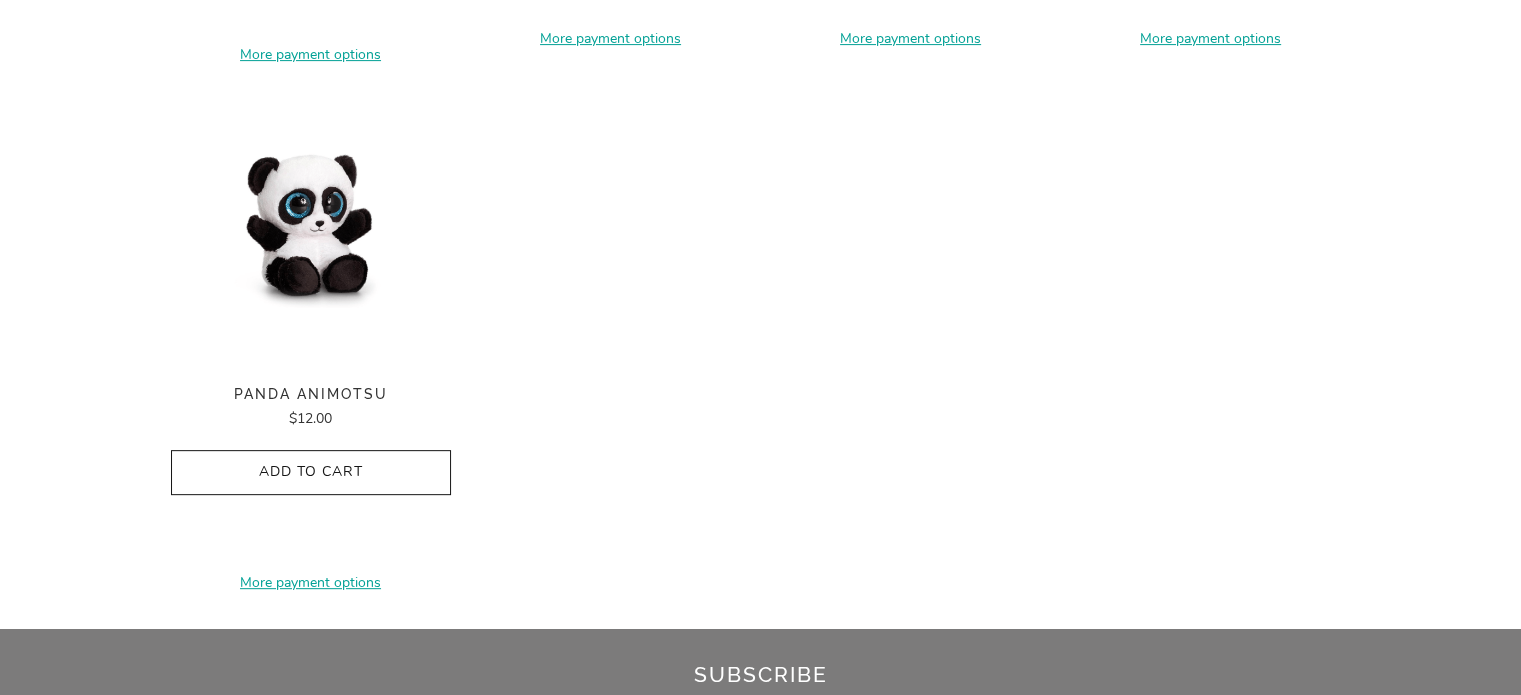 scroll, scrollTop: 0, scrollLeft: 0, axis: both 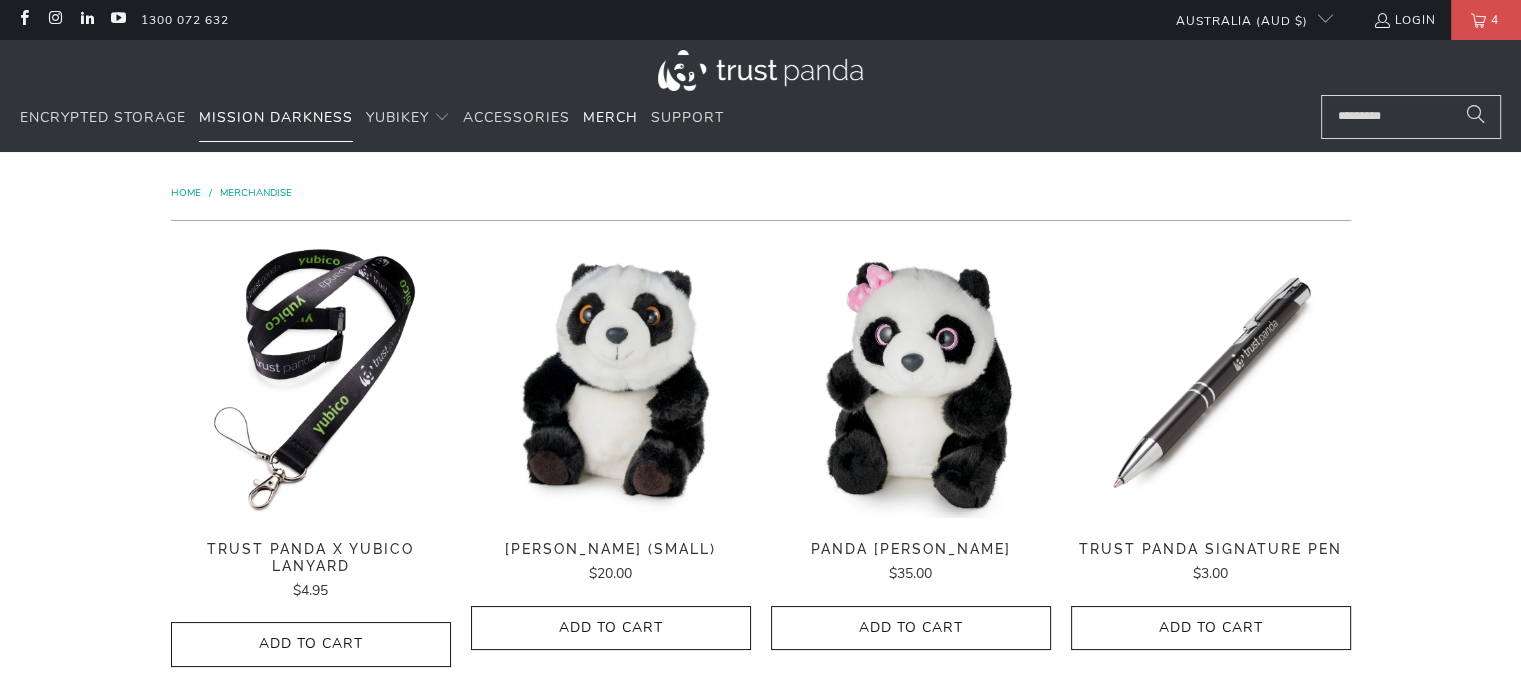 click on "Mission Darkness" at bounding box center (276, 117) 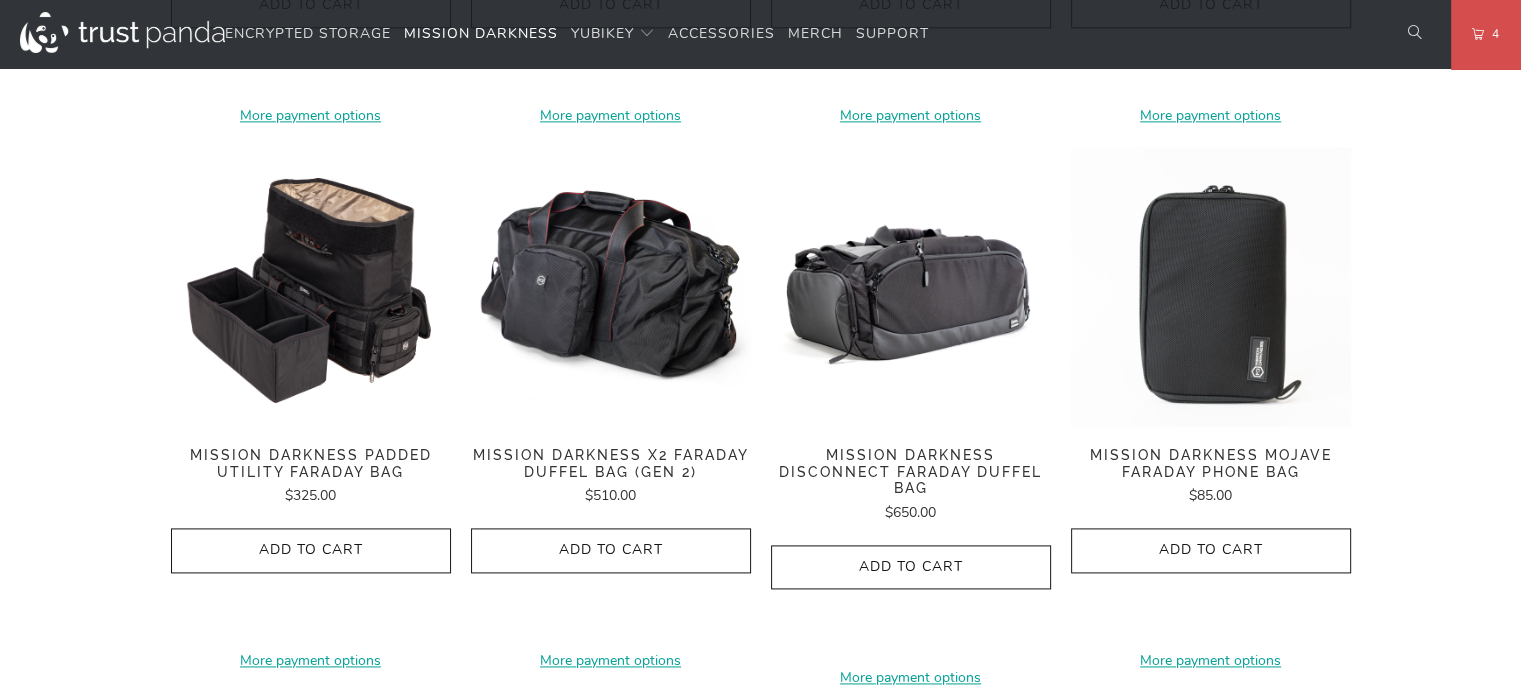 scroll, scrollTop: 3200, scrollLeft: 0, axis: vertical 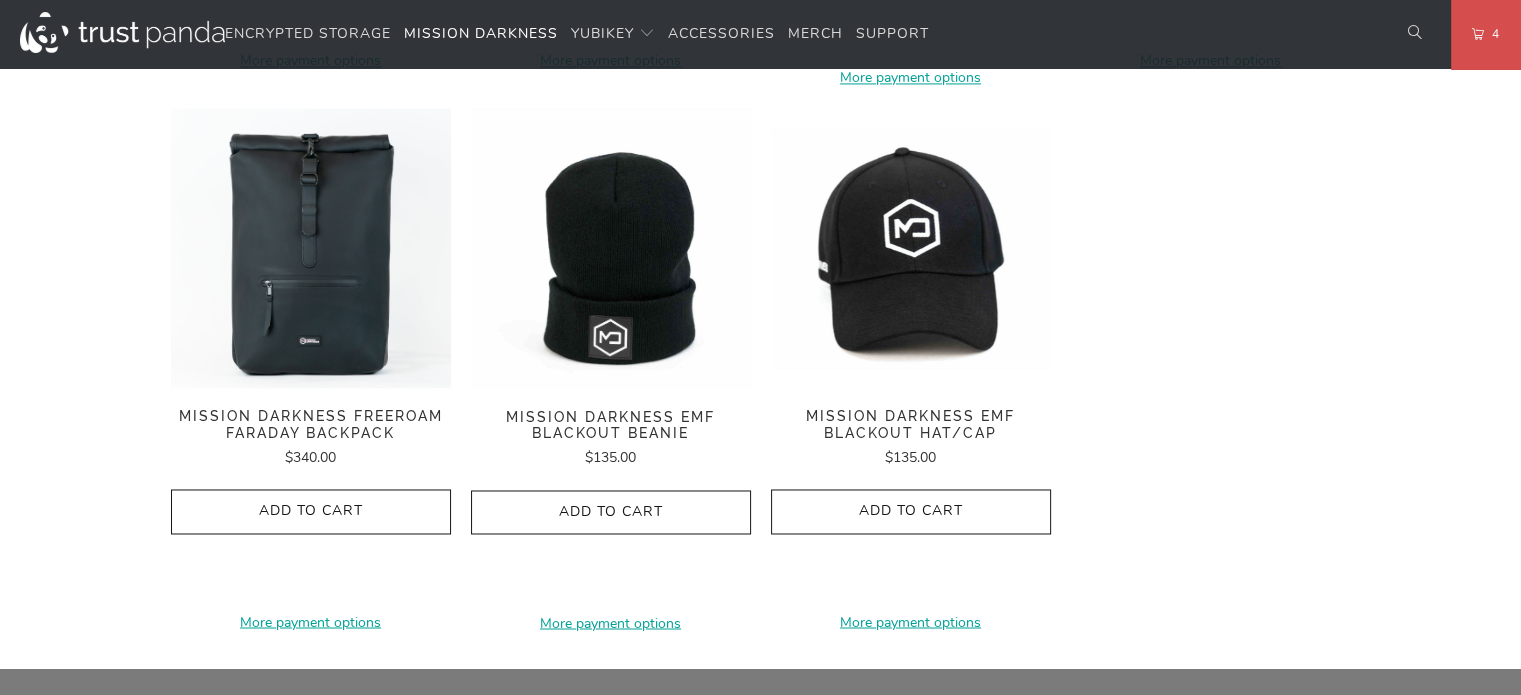 click at bounding box center [911, 248] 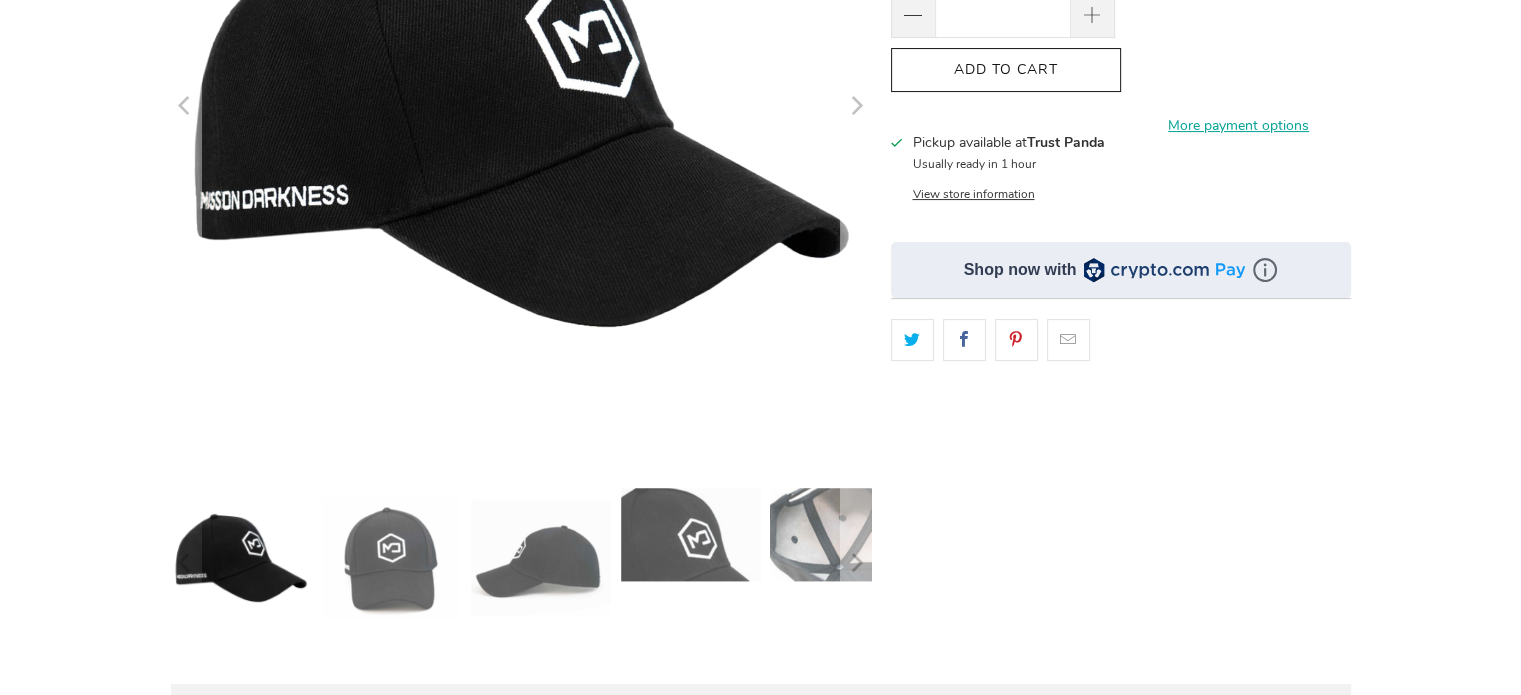 scroll, scrollTop: 600, scrollLeft: 0, axis: vertical 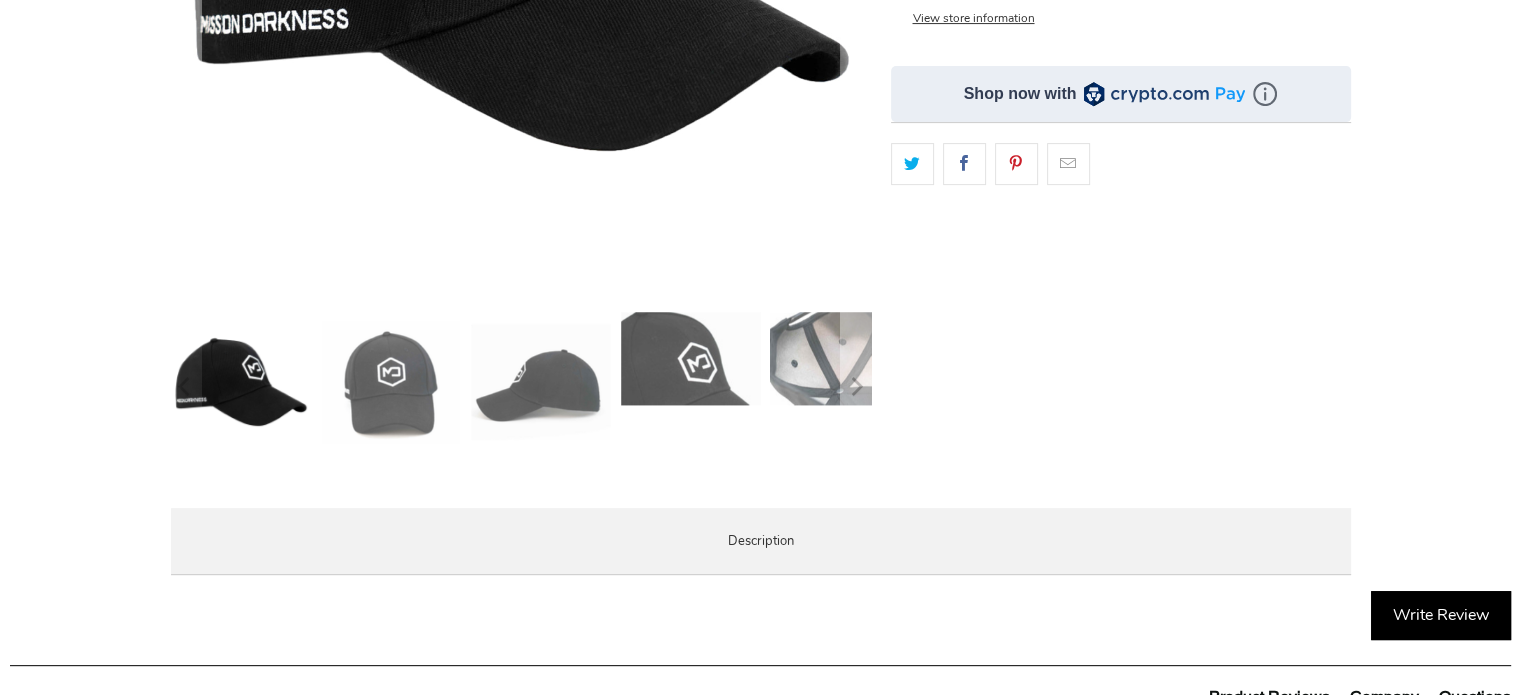 click at bounding box center [840, 358] 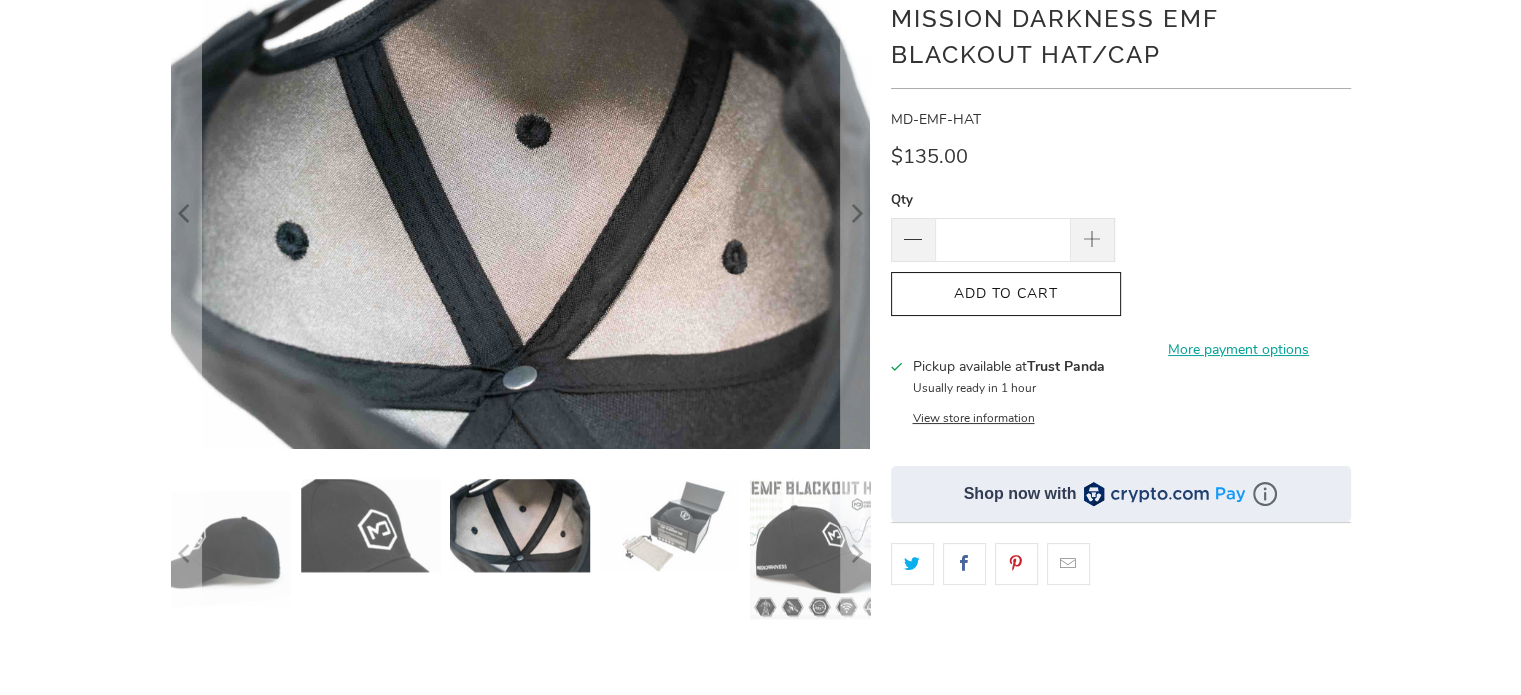 scroll, scrollTop: 100, scrollLeft: 0, axis: vertical 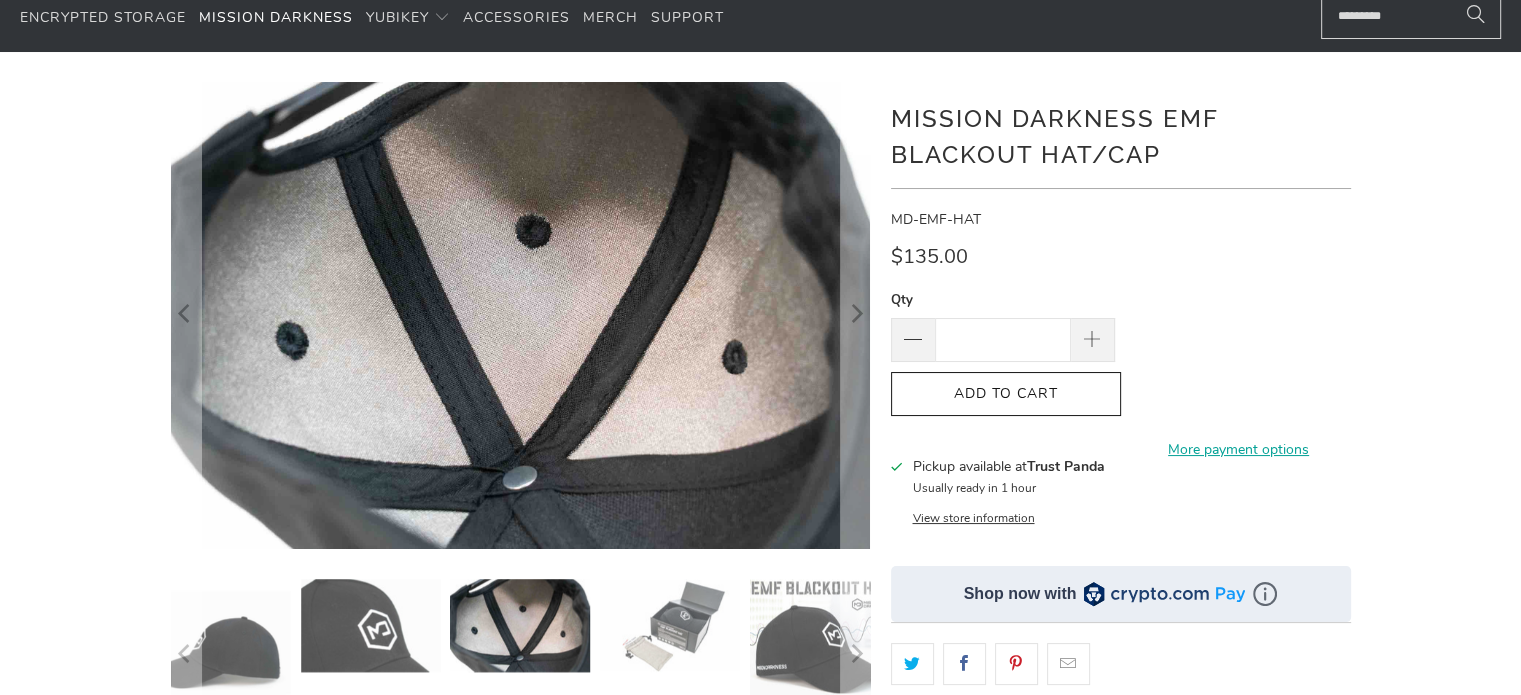 click at bounding box center [670, 625] 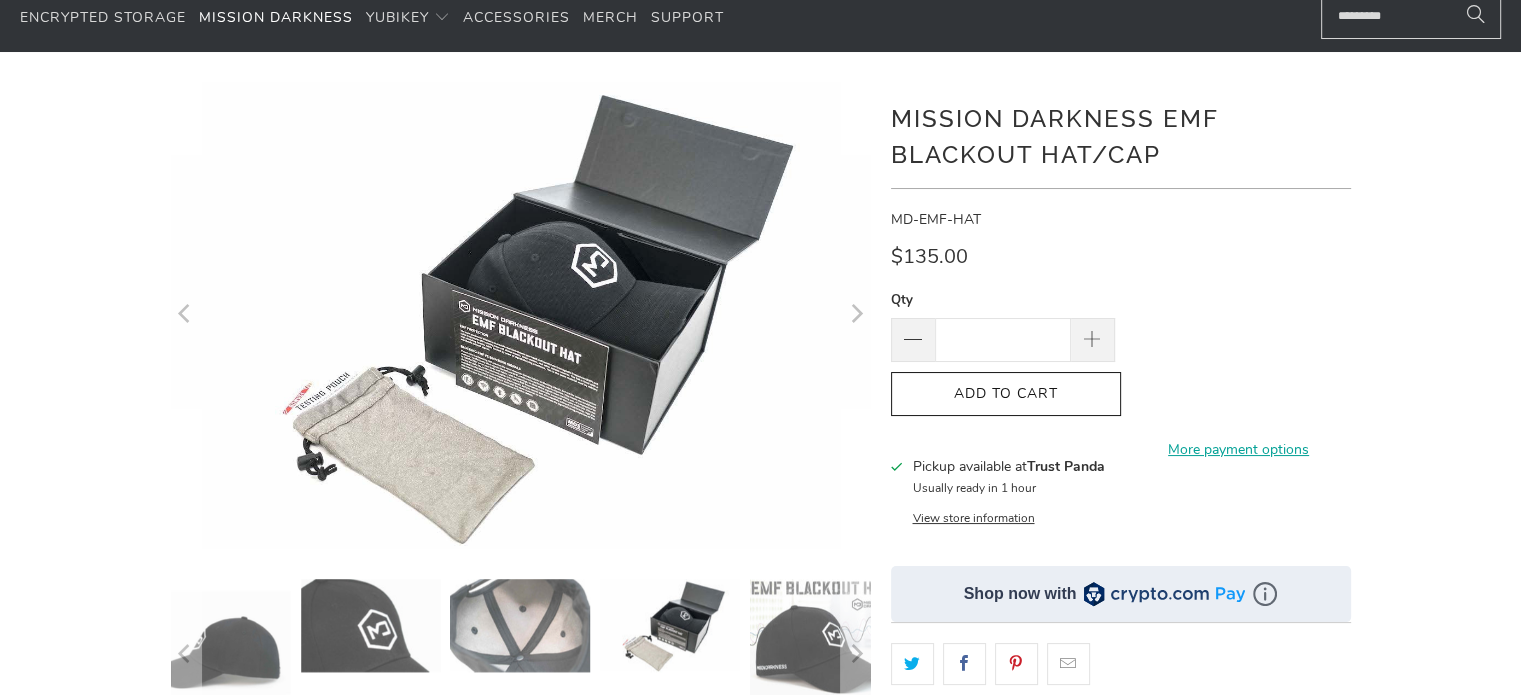 click at bounding box center [821, 649] 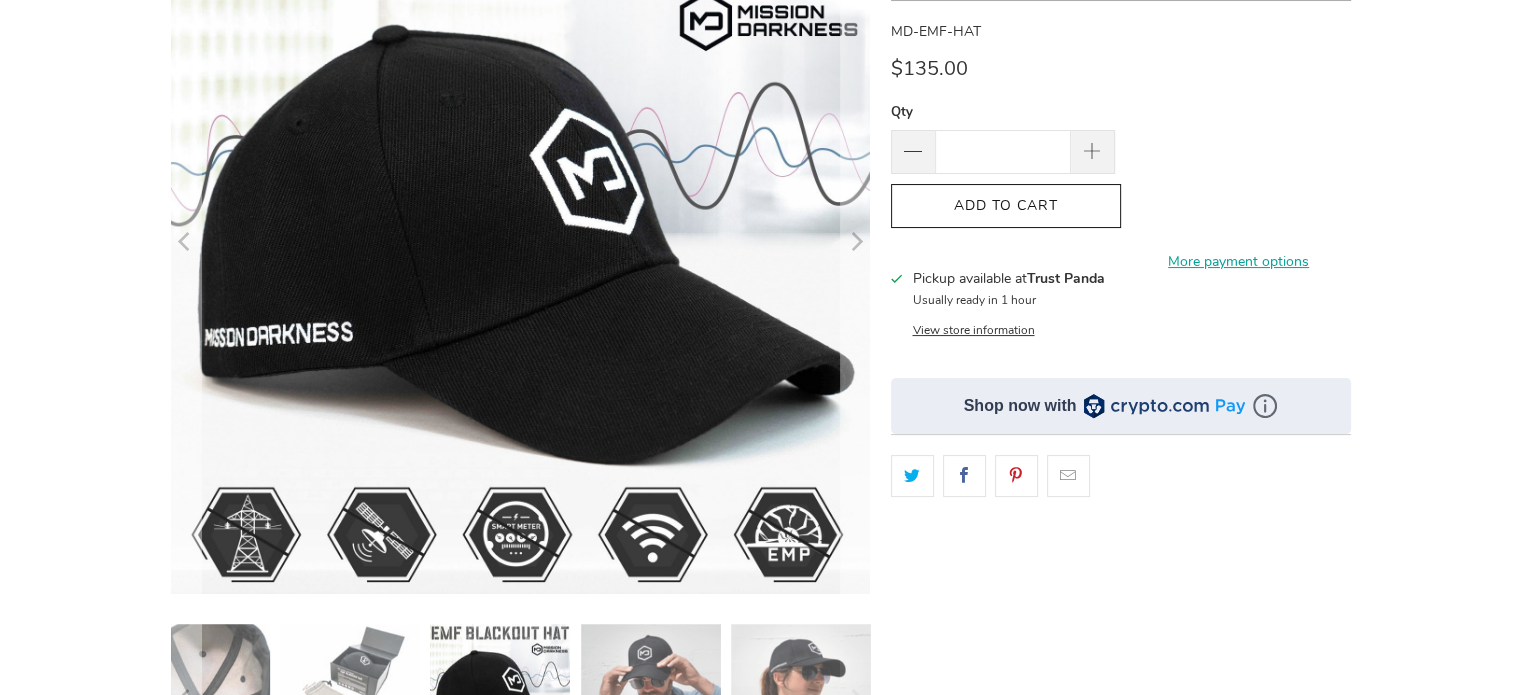 scroll, scrollTop: 0, scrollLeft: 0, axis: both 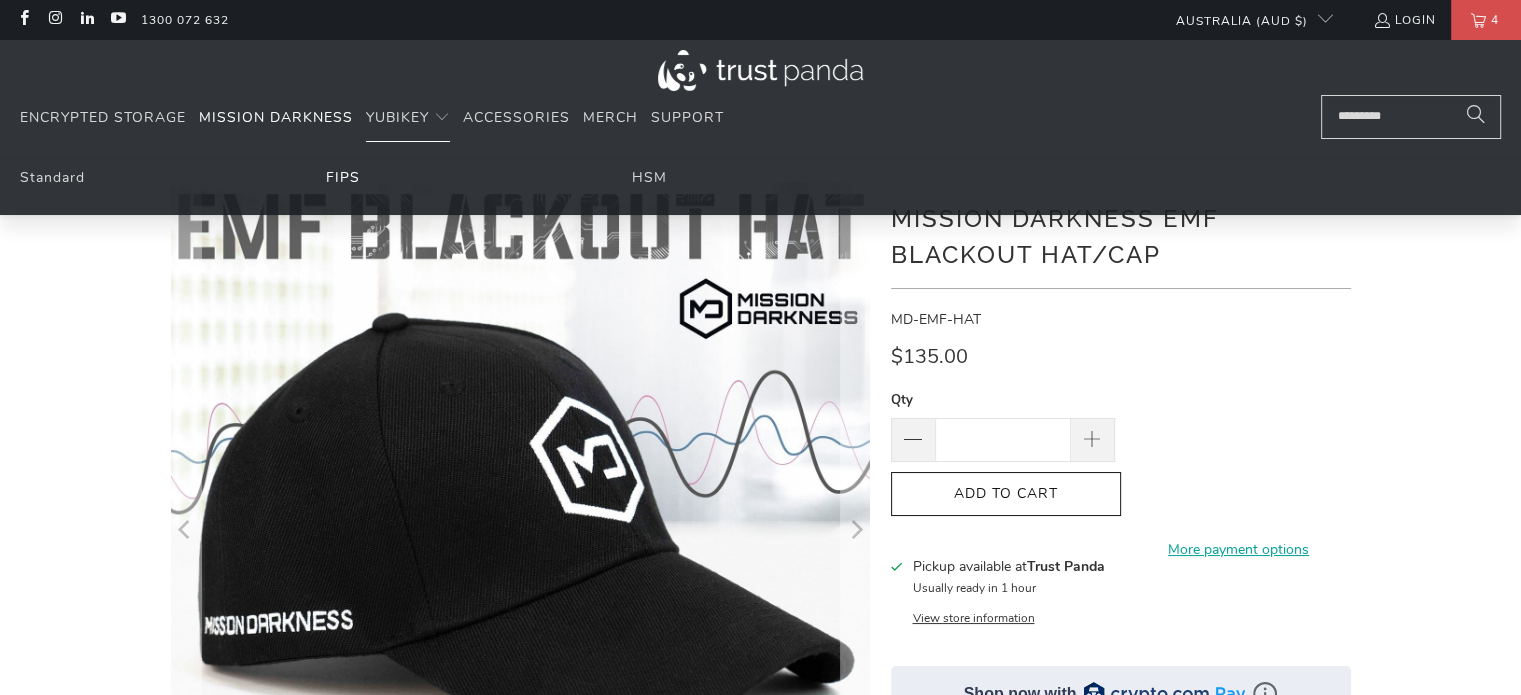 click on "FIPS" at bounding box center [343, 177] 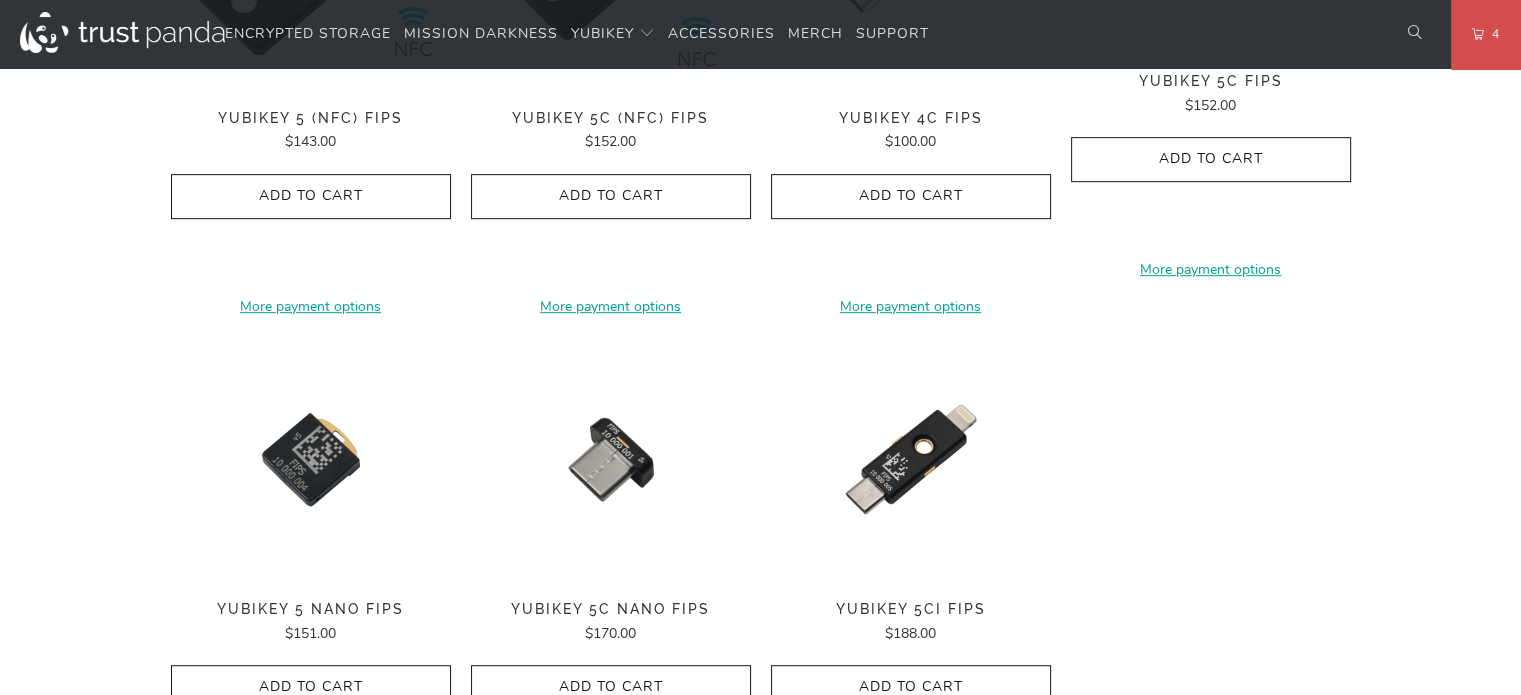 scroll, scrollTop: 0, scrollLeft: 0, axis: both 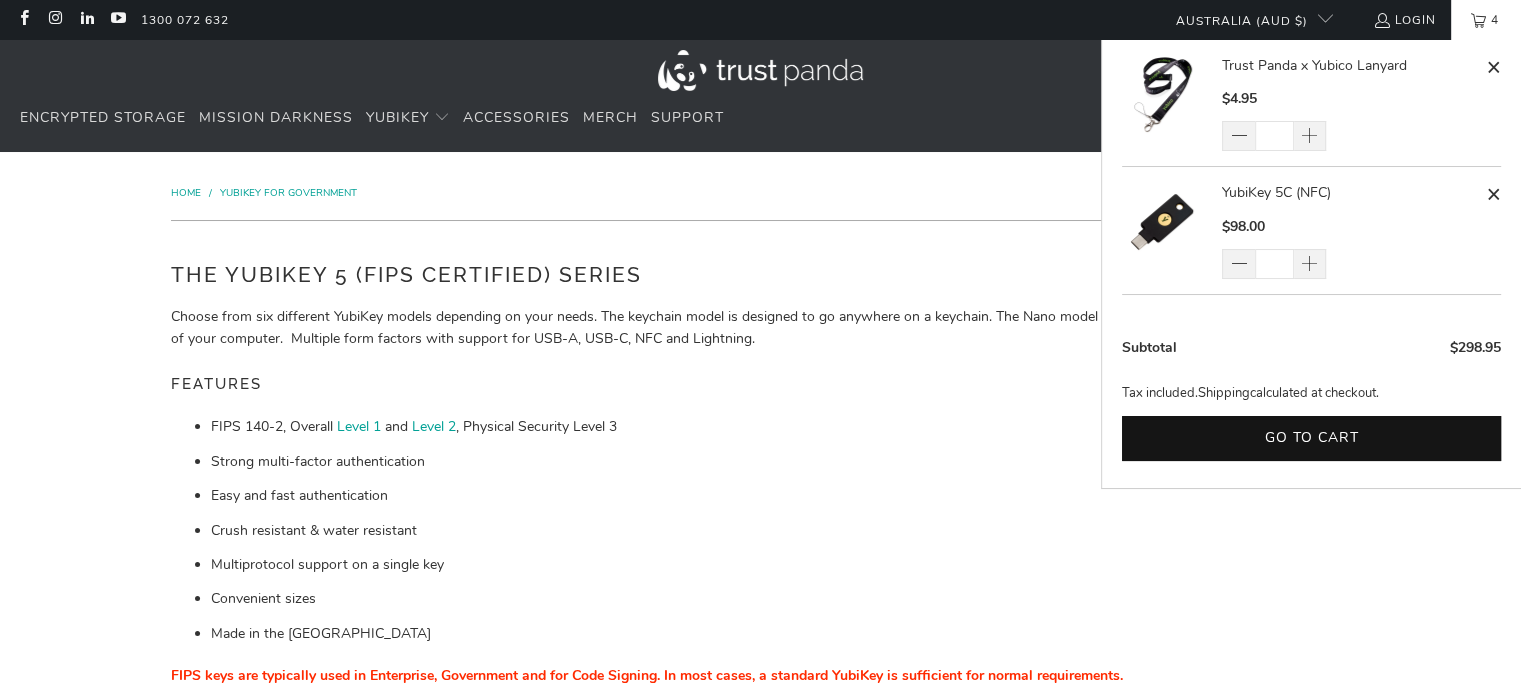 click on "4" at bounding box center (1495, 20) 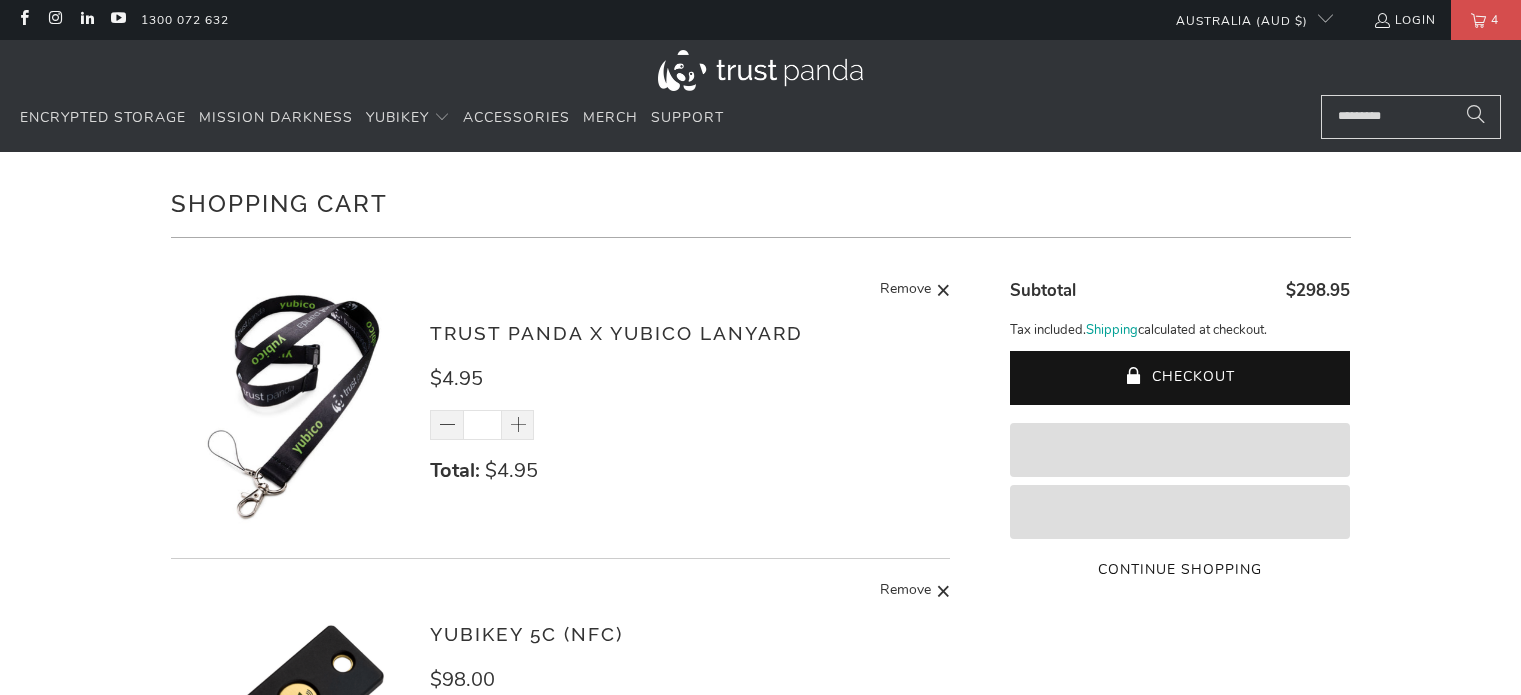 scroll, scrollTop: 0, scrollLeft: 0, axis: both 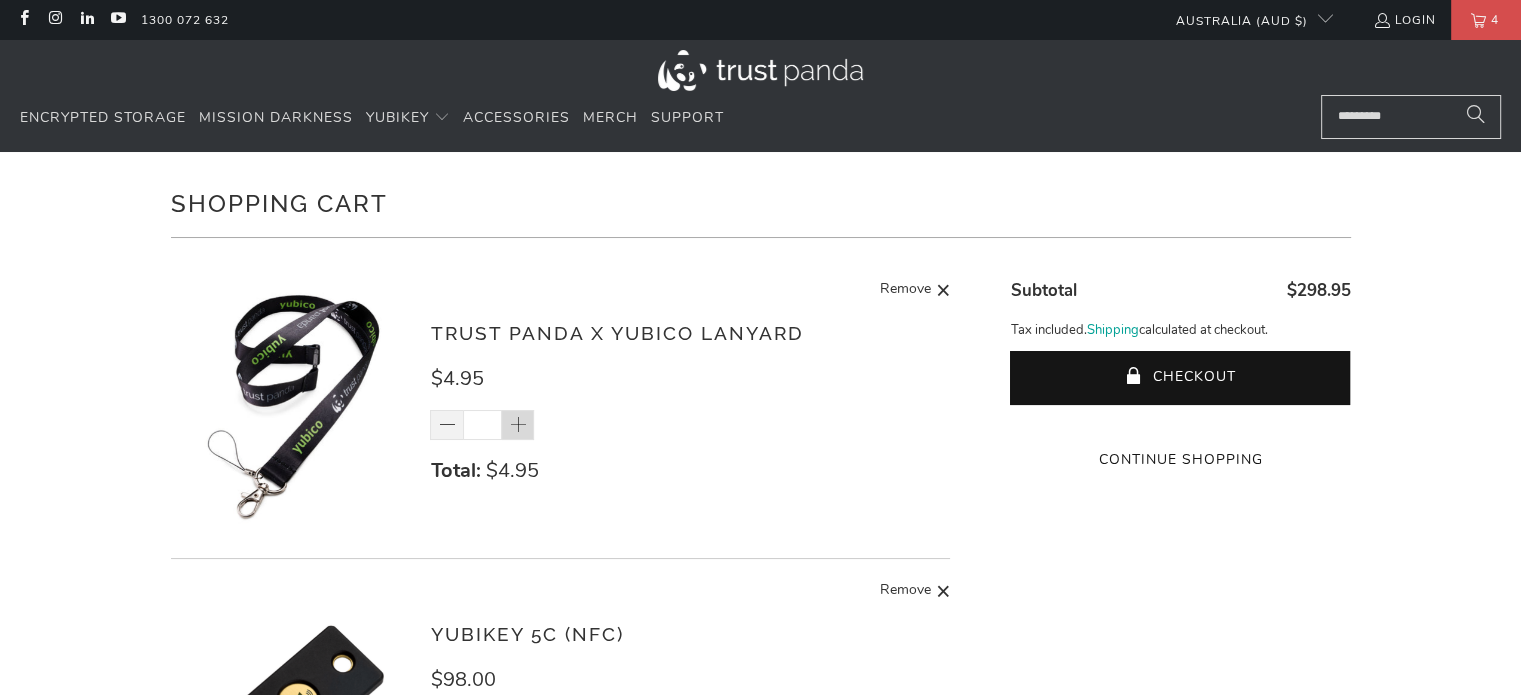 click at bounding box center (519, 426) 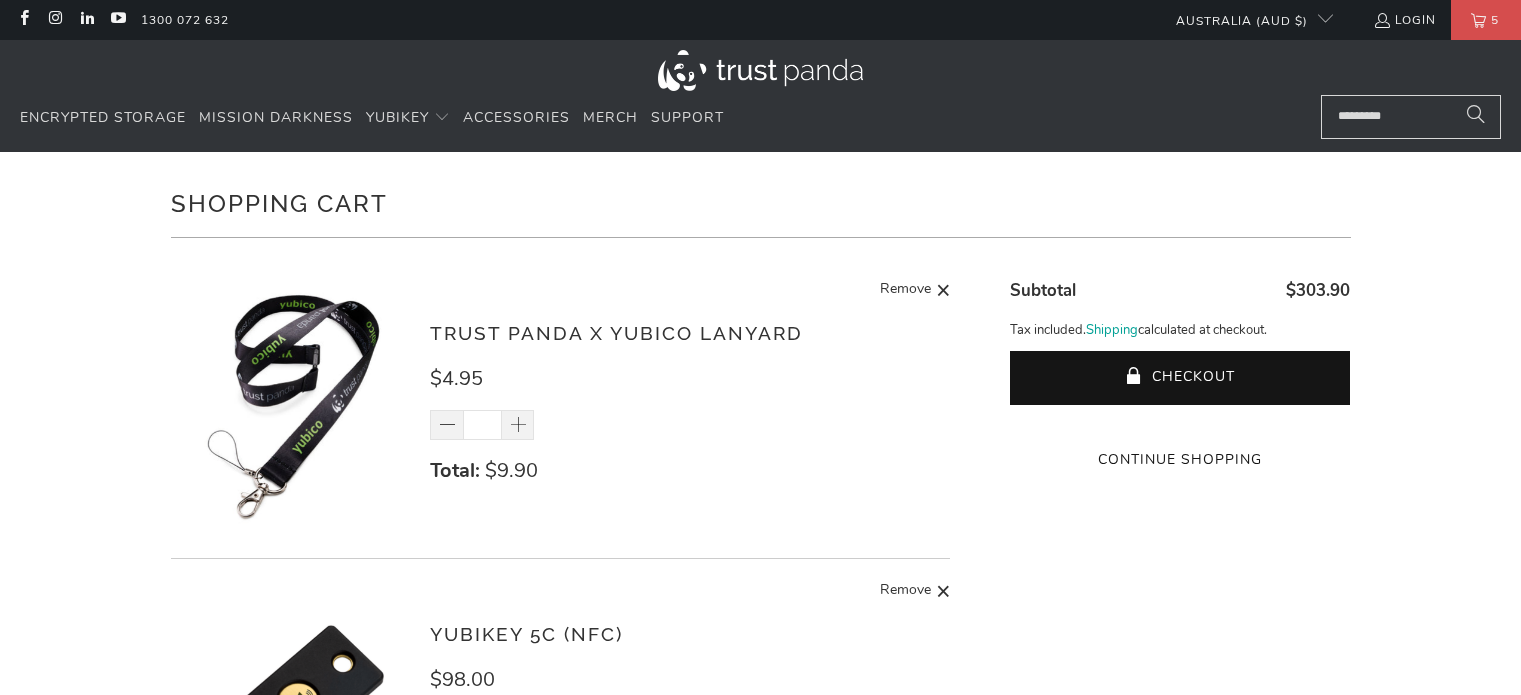 scroll, scrollTop: 0, scrollLeft: 0, axis: both 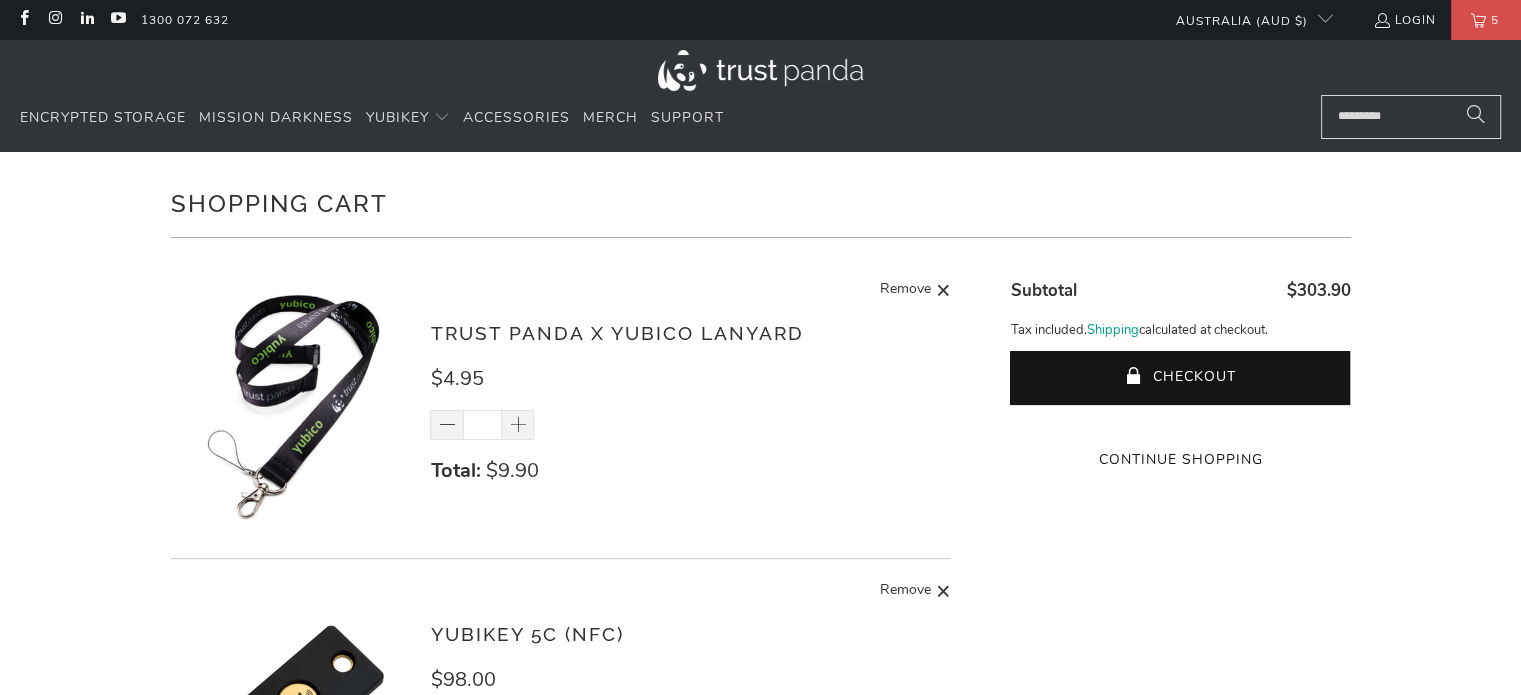 click at bounding box center (519, 426) 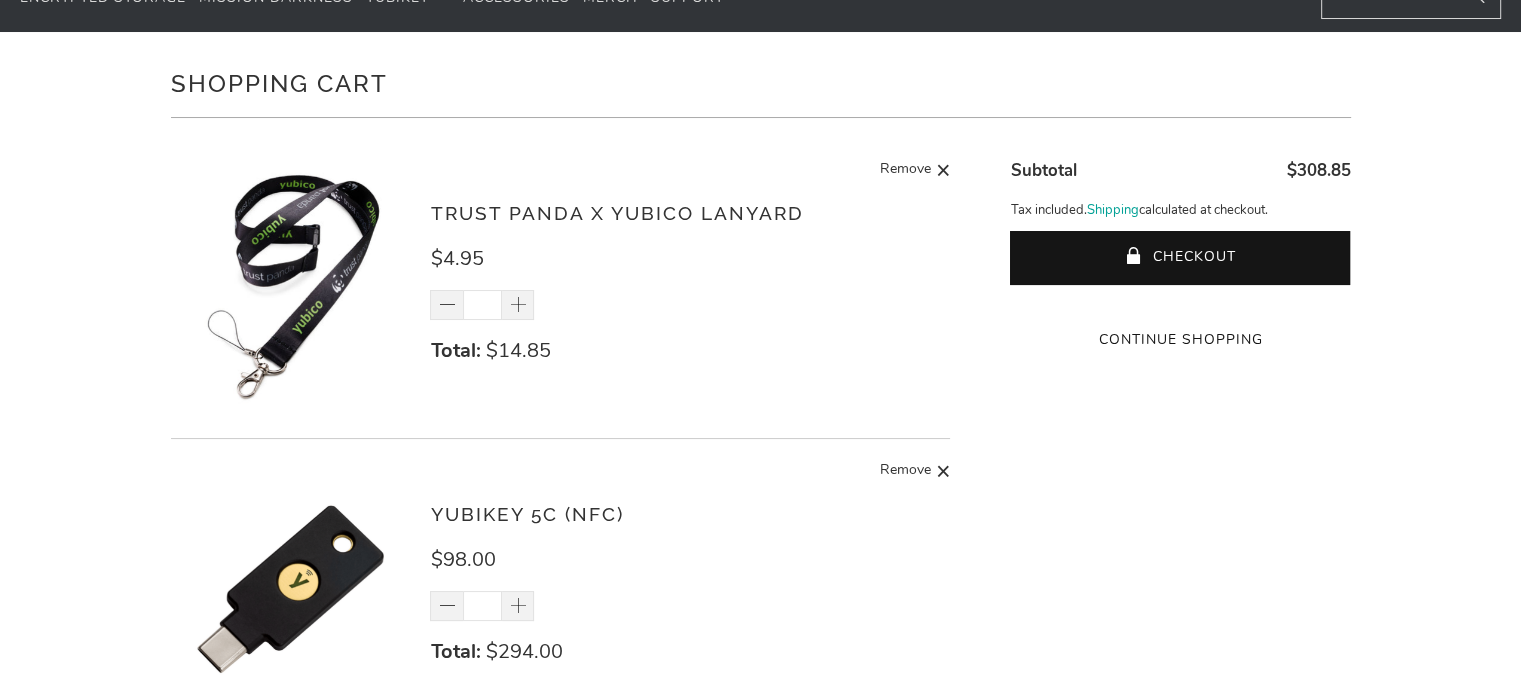 scroll, scrollTop: 100, scrollLeft: 0, axis: vertical 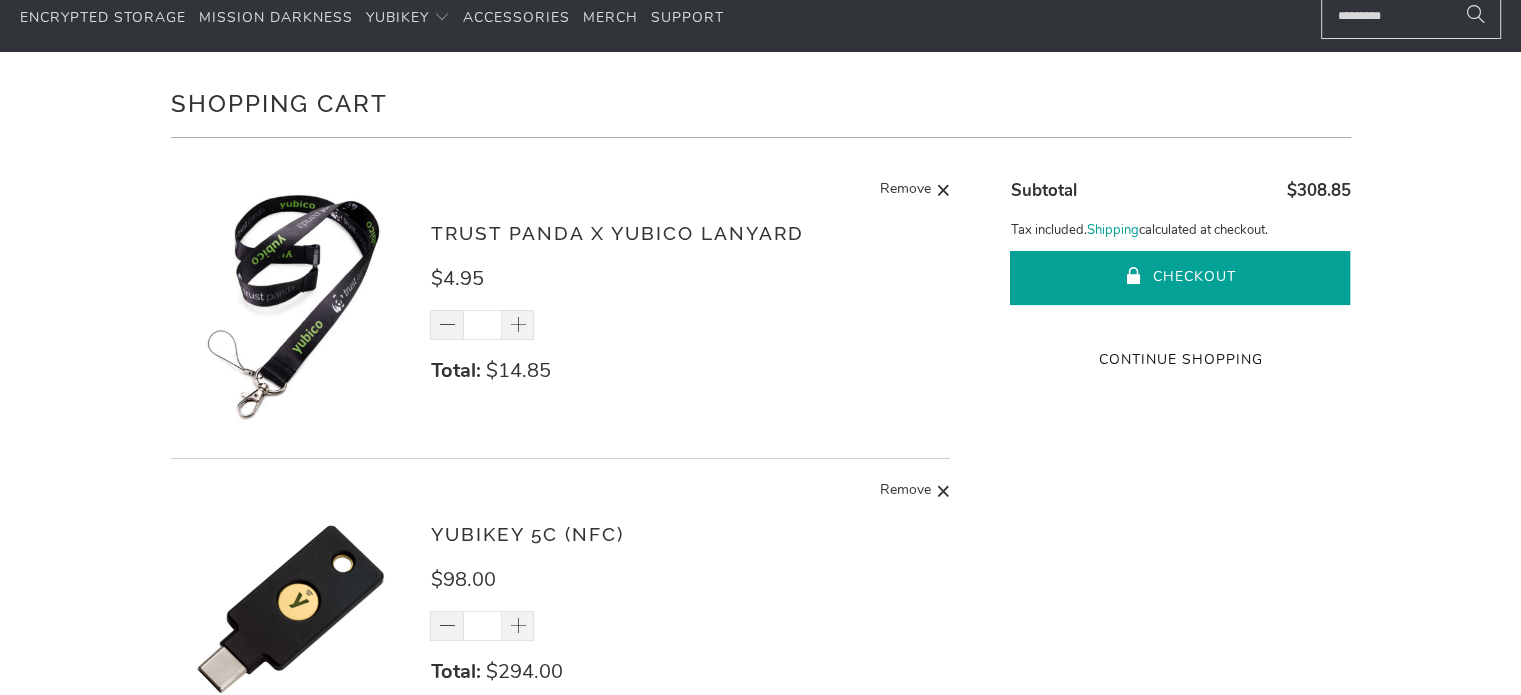 click on "Checkout" at bounding box center [1180, 278] 